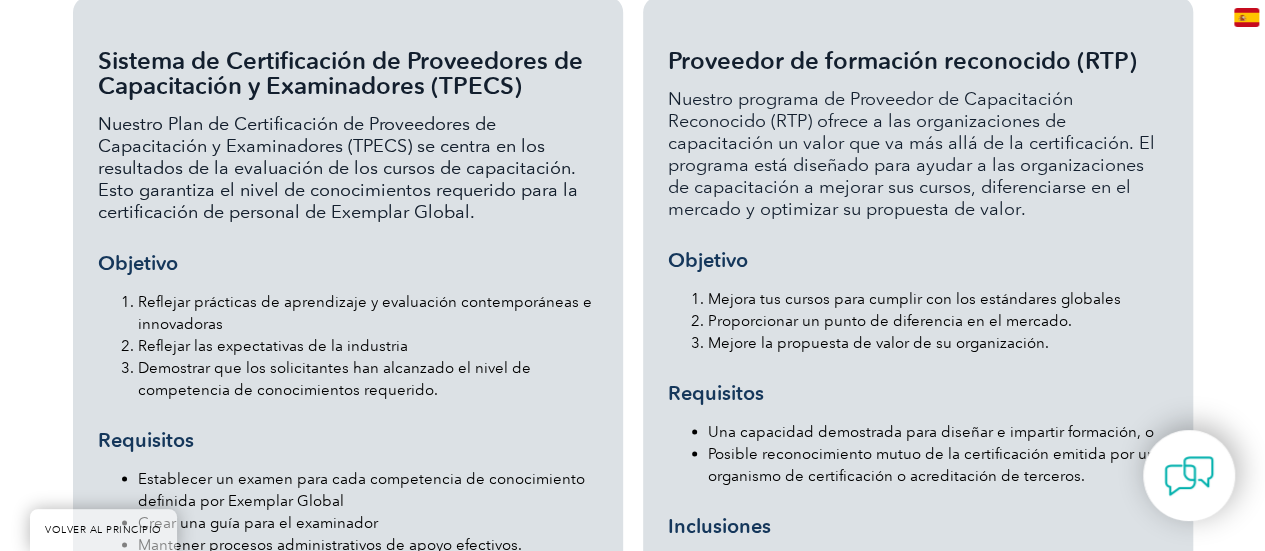 scroll, scrollTop: 1700, scrollLeft: 0, axis: vertical 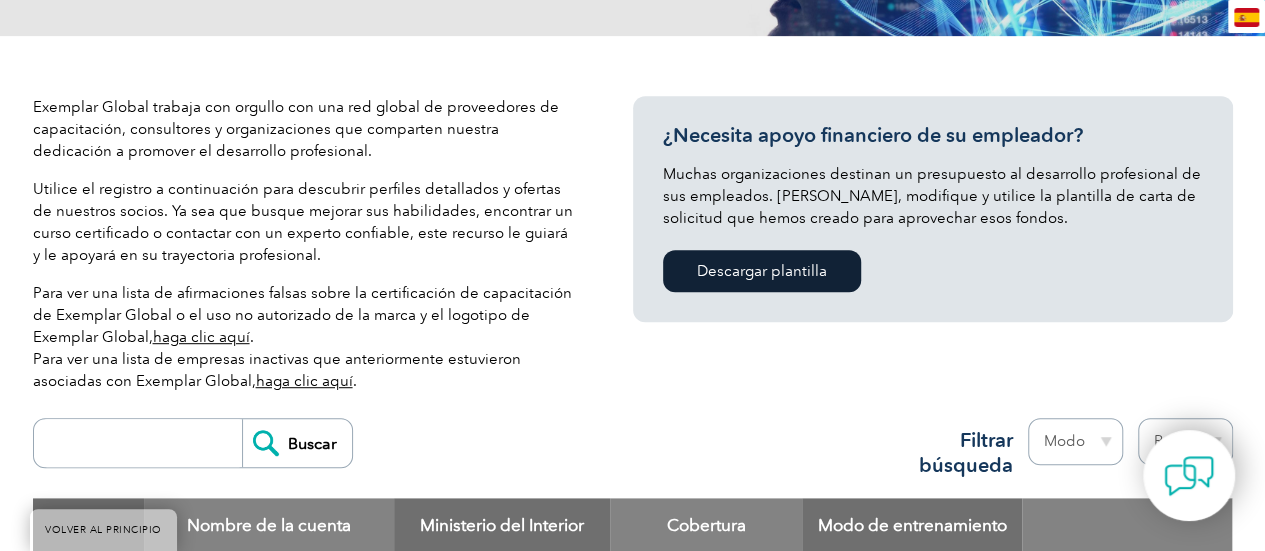 click at bounding box center (143, 443) 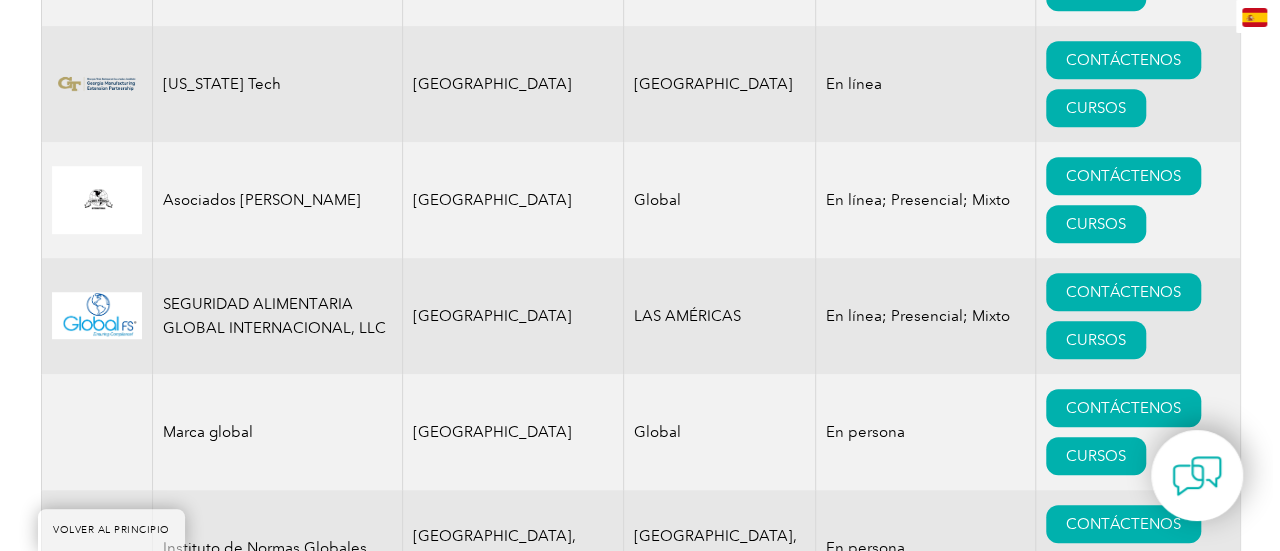scroll, scrollTop: 11906, scrollLeft: 0, axis: vertical 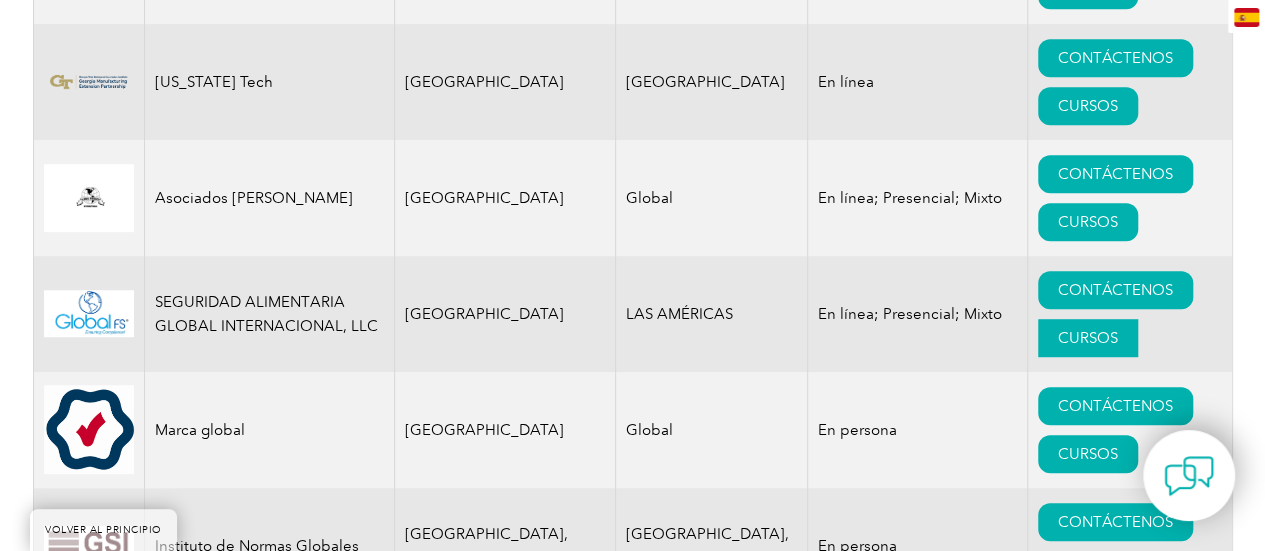 type on "Global Standards" 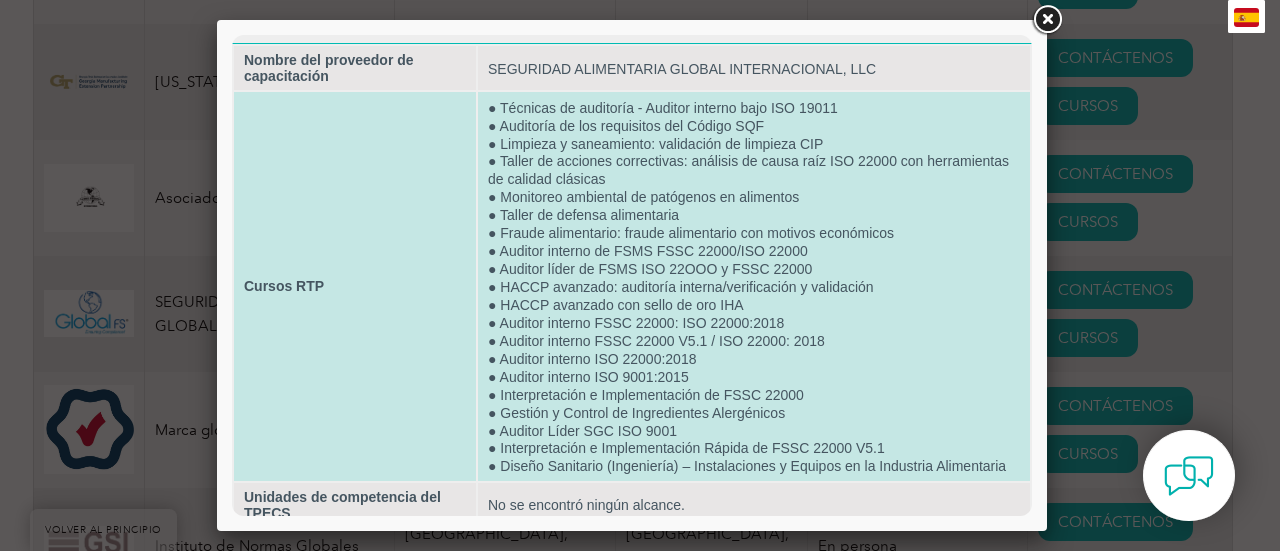 scroll, scrollTop: 16, scrollLeft: 0, axis: vertical 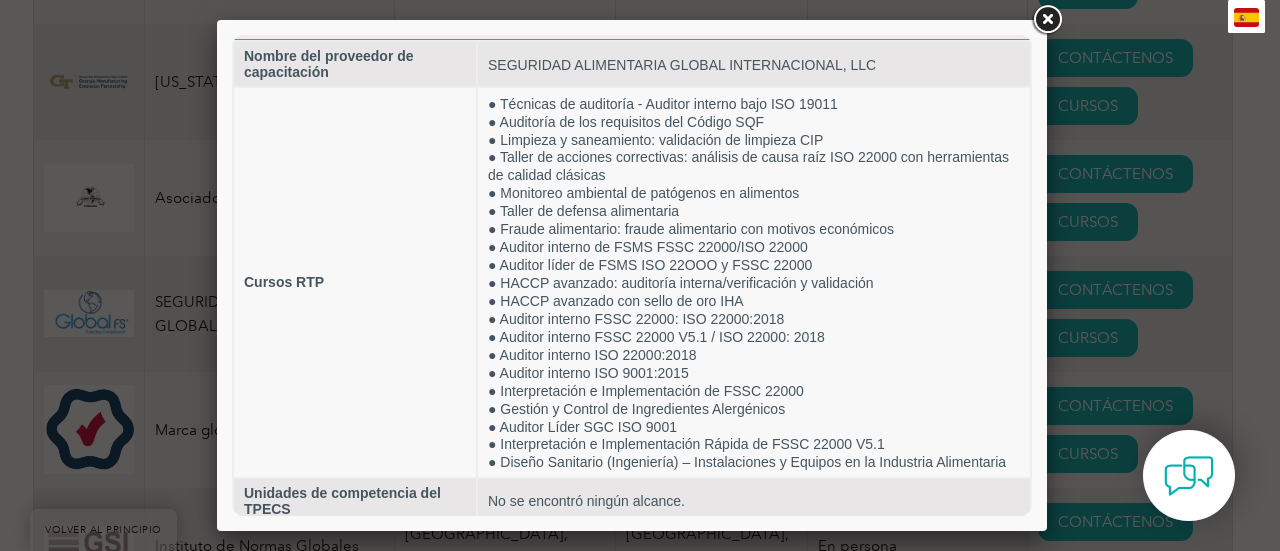 click at bounding box center (1047, 20) 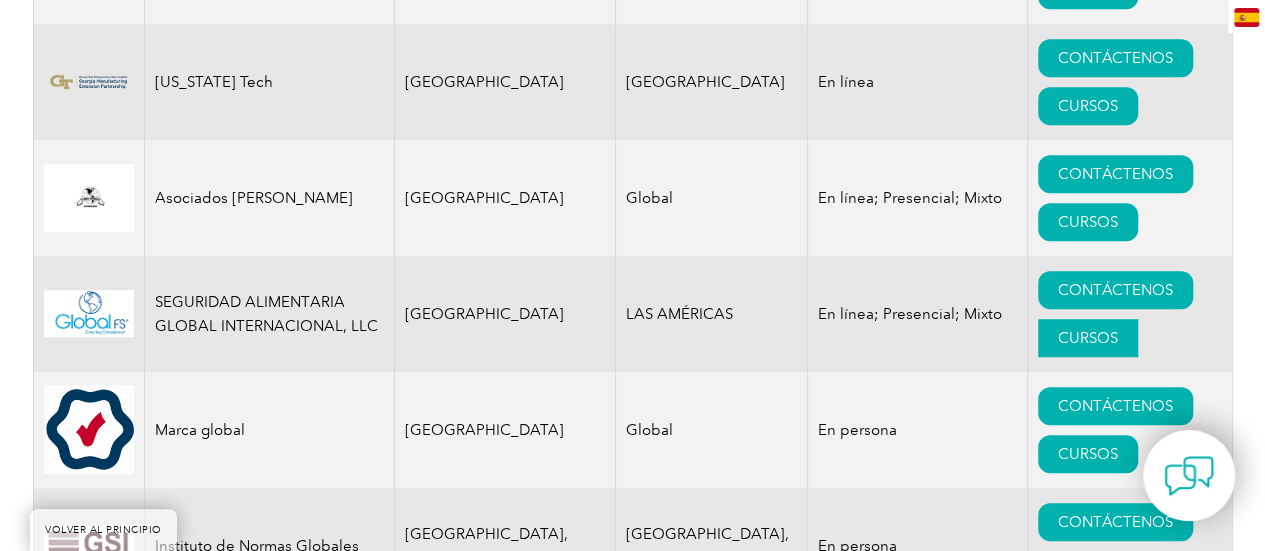 click on "CURSOS" at bounding box center (1088, 338) 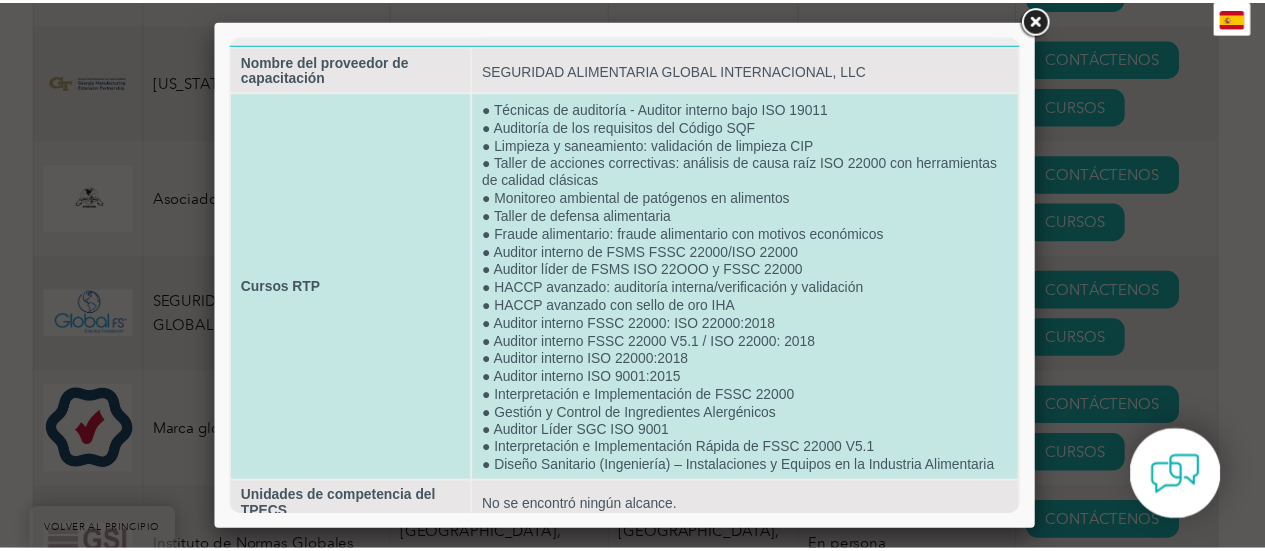 scroll, scrollTop: 16, scrollLeft: 0, axis: vertical 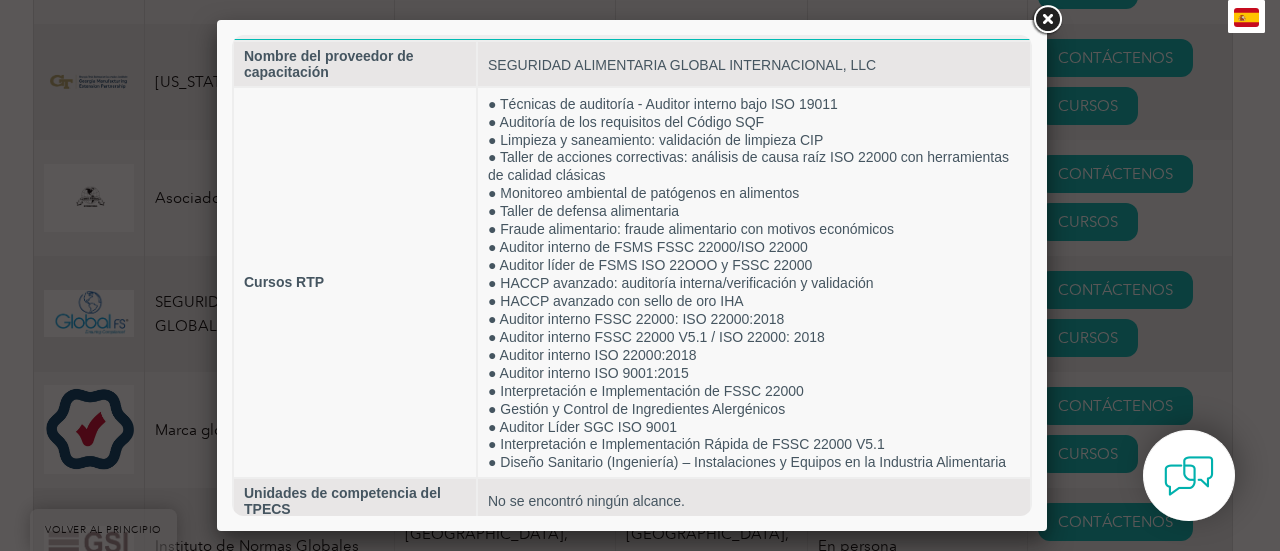click at bounding box center [1047, 20] 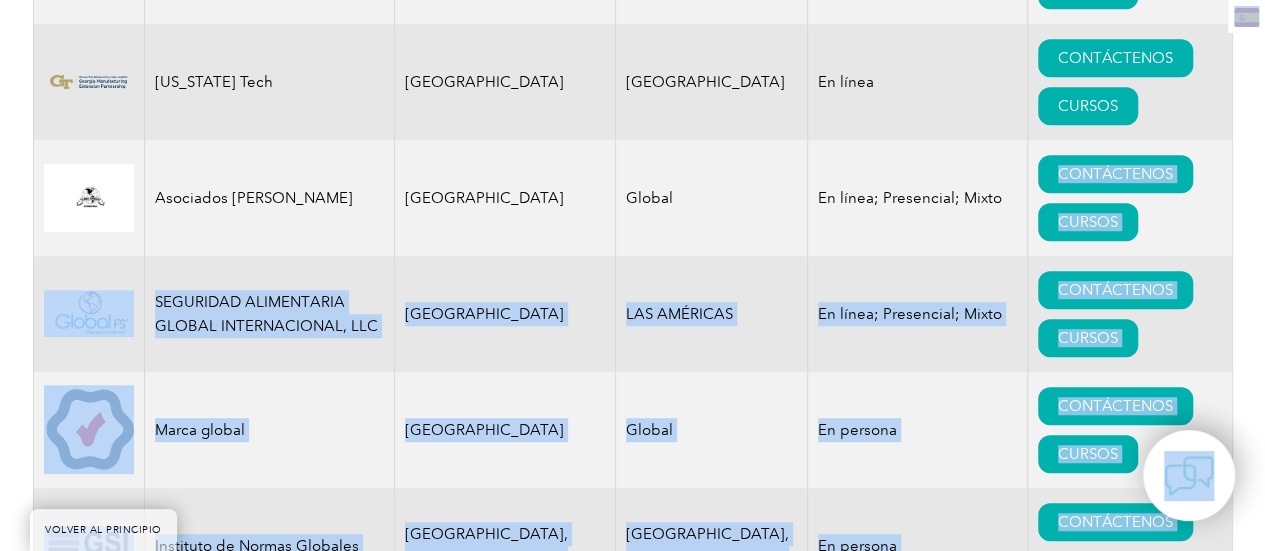 click on "Global" at bounding box center (649, 430) 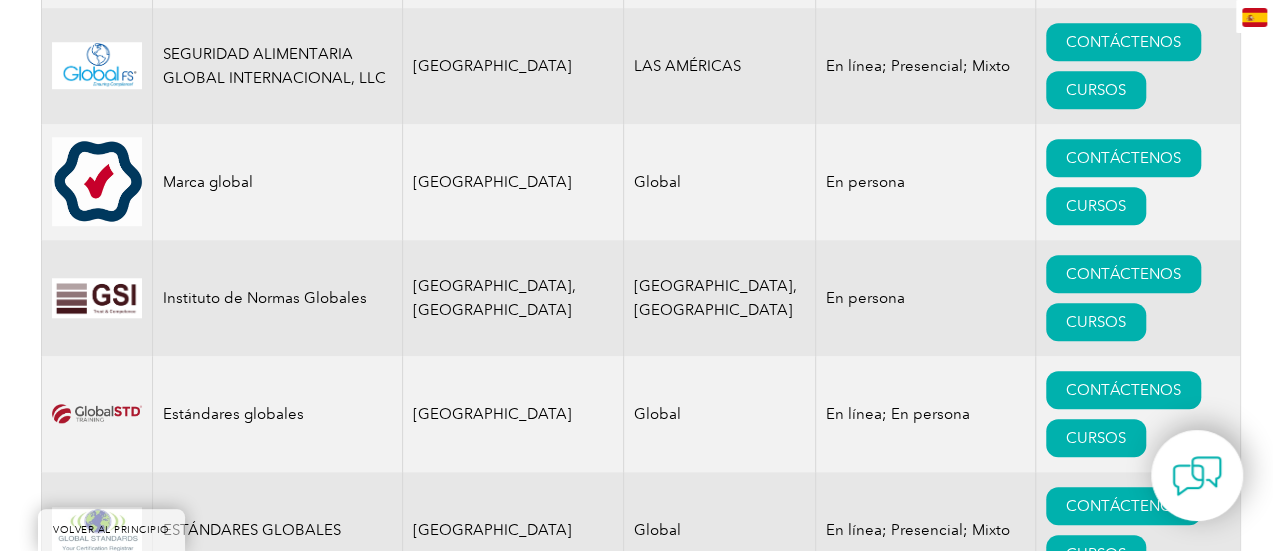 scroll, scrollTop: 12206, scrollLeft: 0, axis: vertical 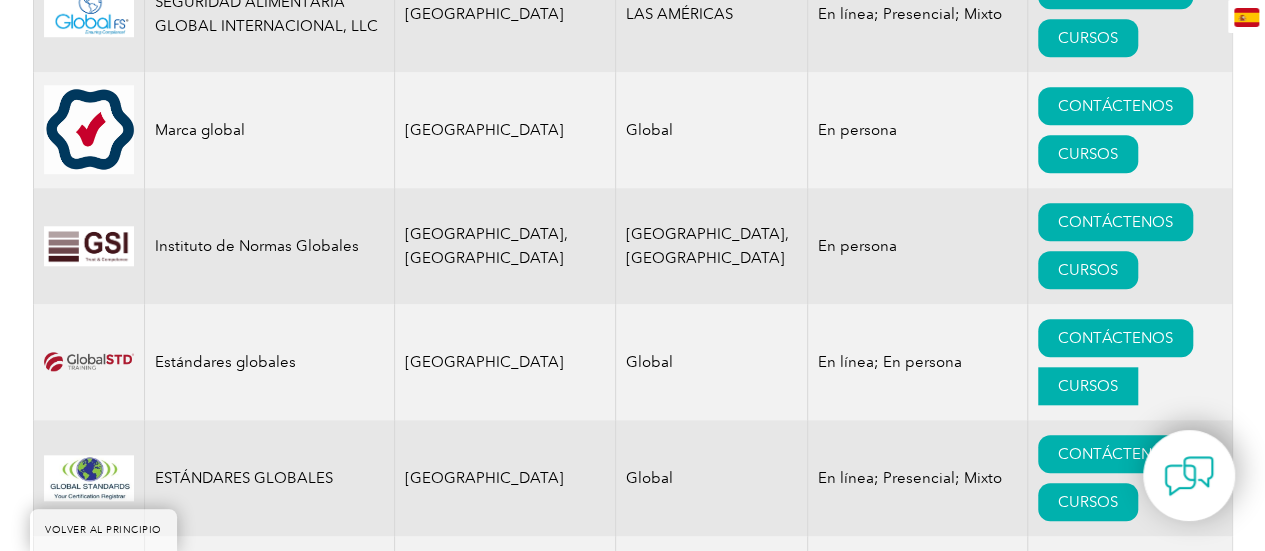 click on "CURSOS" at bounding box center [1088, 386] 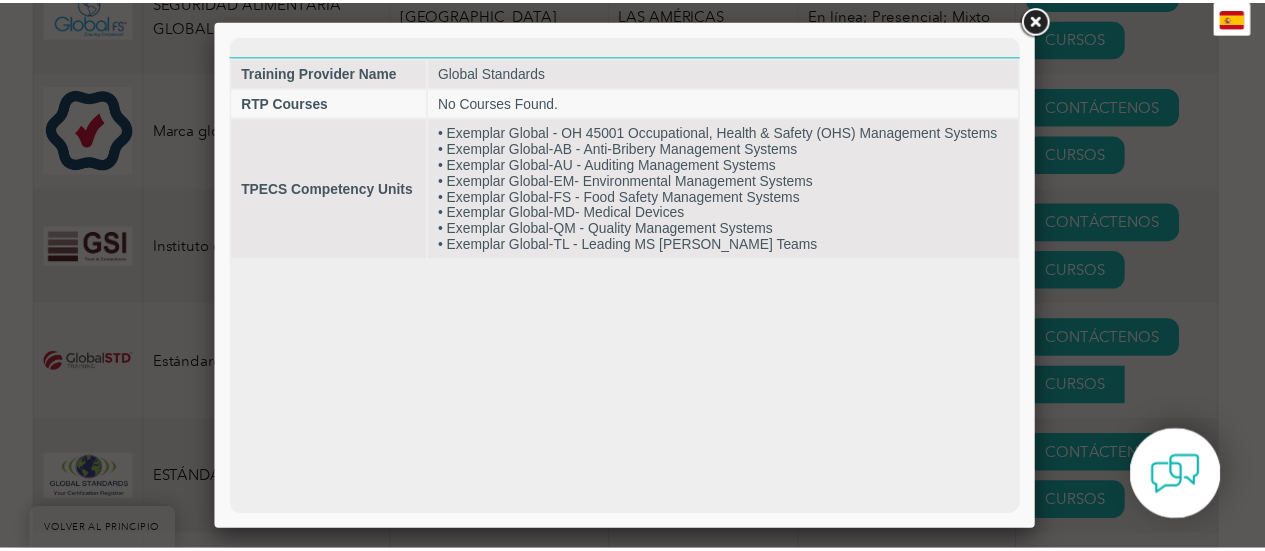scroll, scrollTop: 0, scrollLeft: 0, axis: both 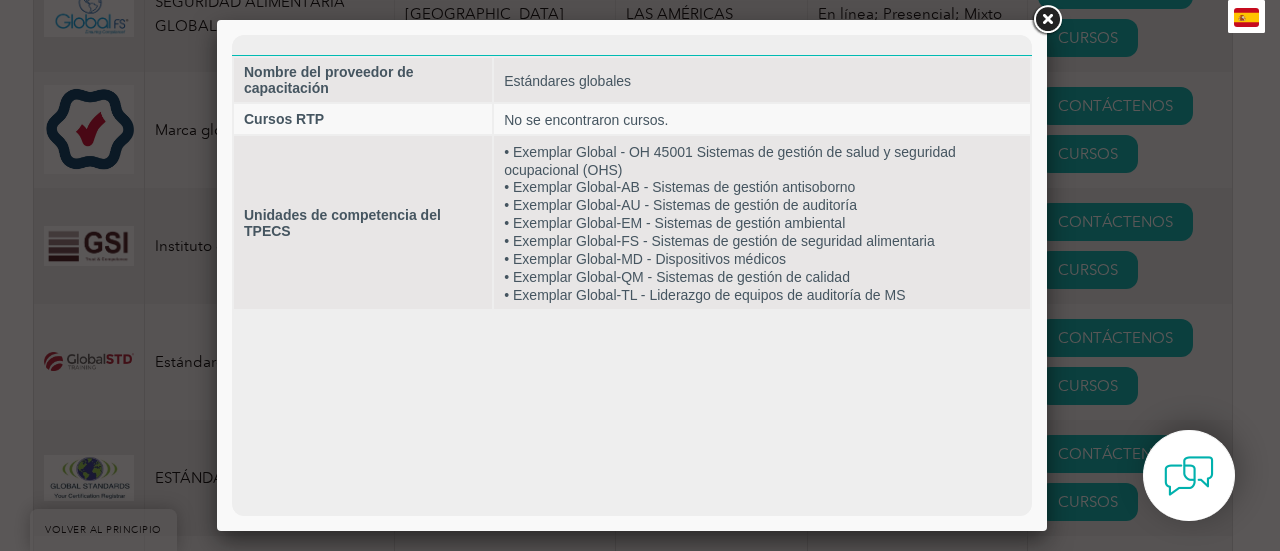 click at bounding box center [1047, 20] 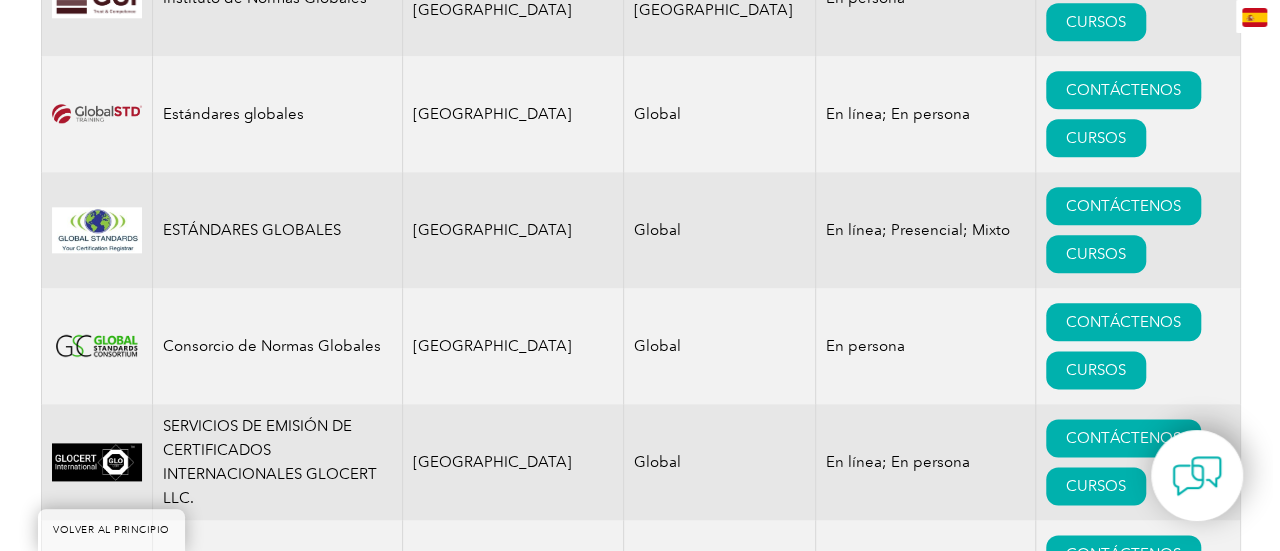 scroll, scrollTop: 12506, scrollLeft: 0, axis: vertical 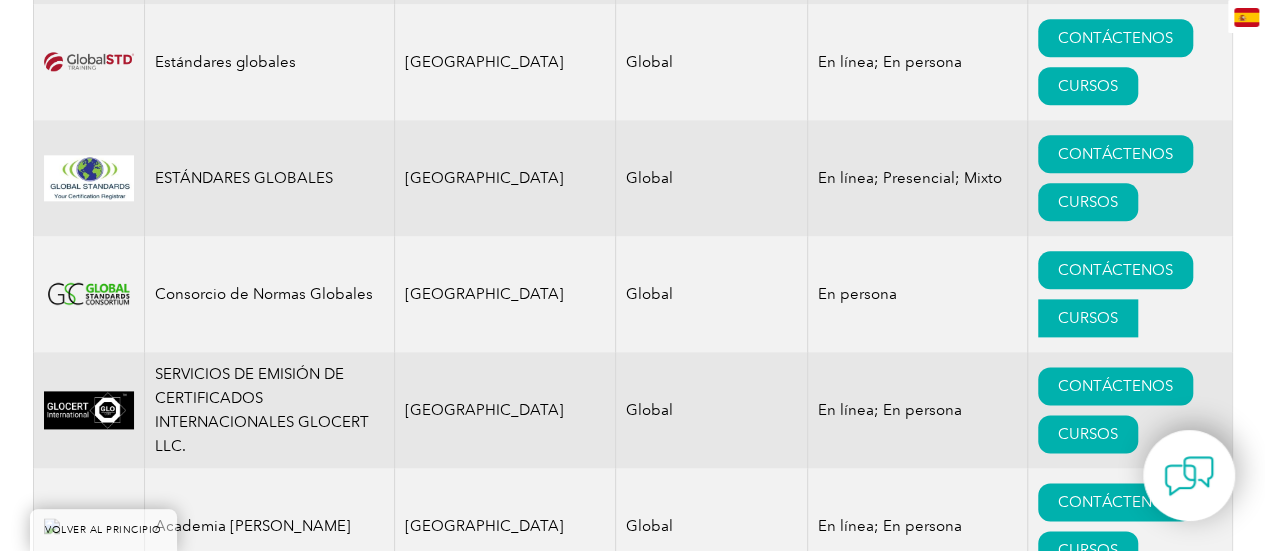click on "CURSOS" at bounding box center [1088, 318] 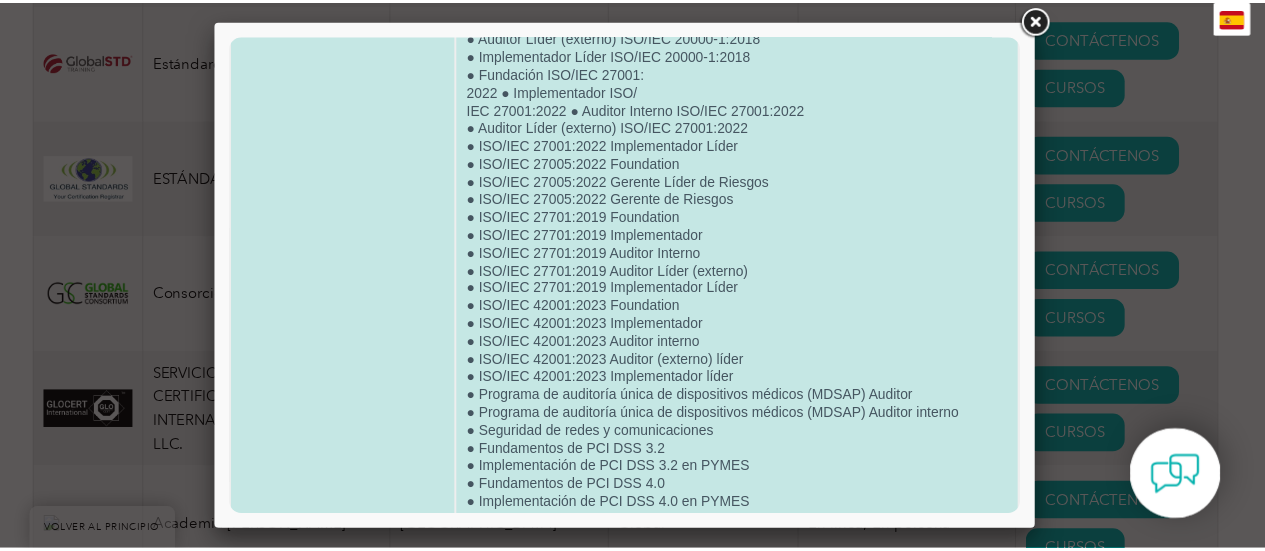 scroll, scrollTop: 1614, scrollLeft: 0, axis: vertical 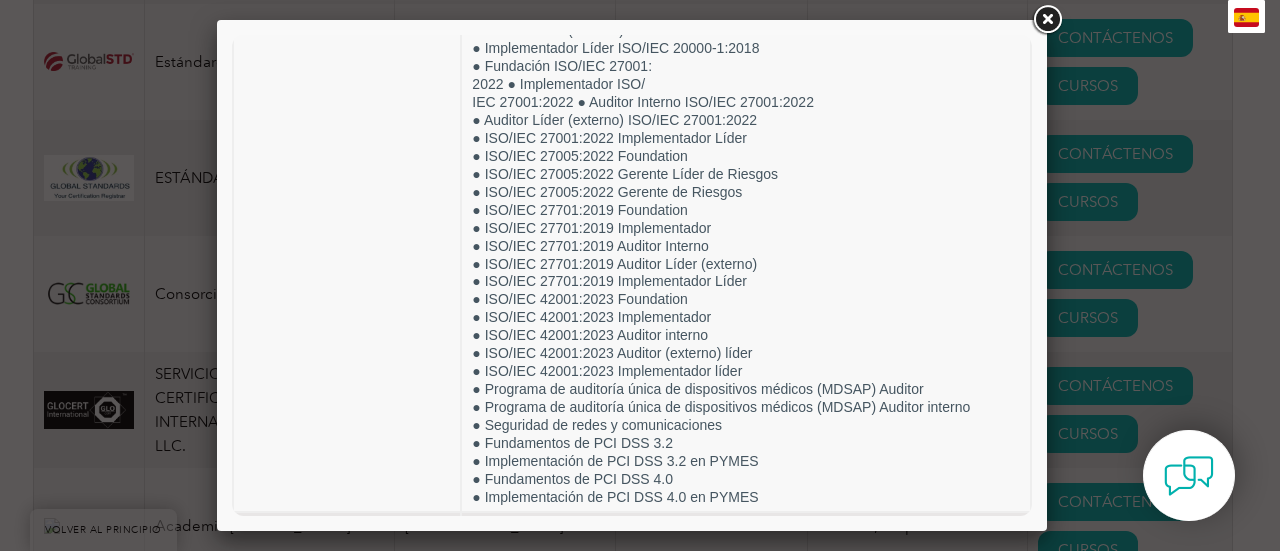click at bounding box center (1047, 20) 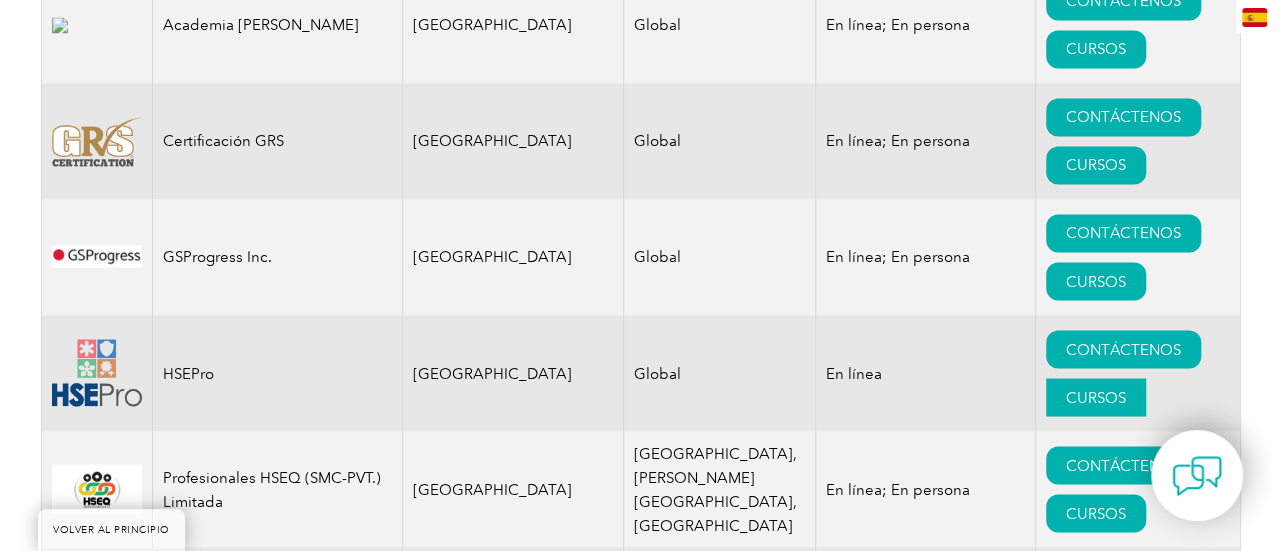 scroll, scrollTop: 12906, scrollLeft: 0, axis: vertical 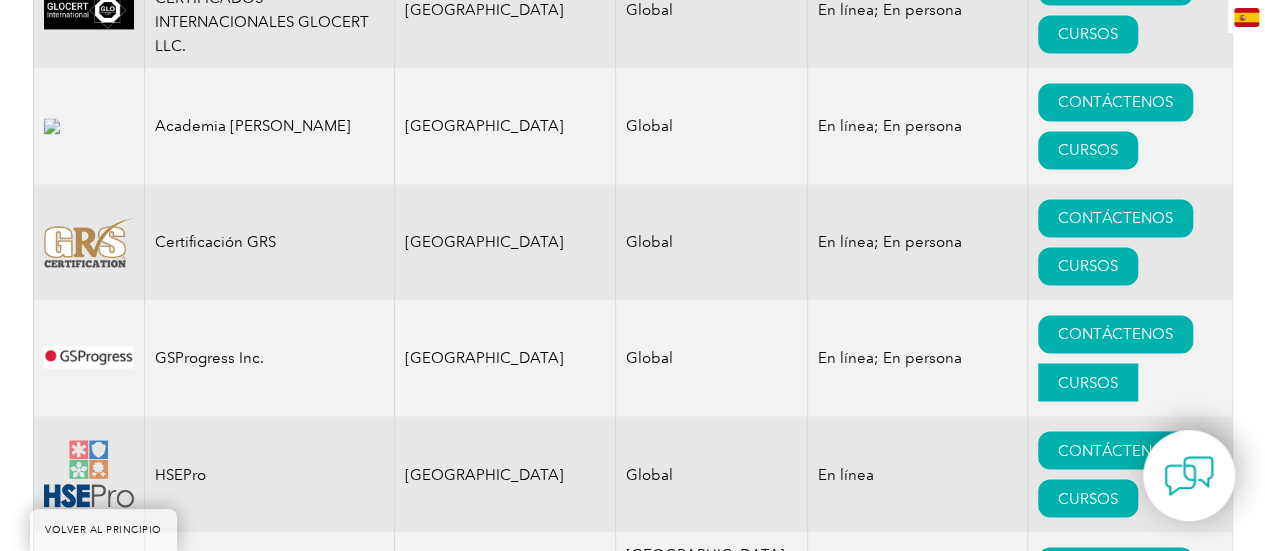 click on "CURSOS" at bounding box center (1088, 382) 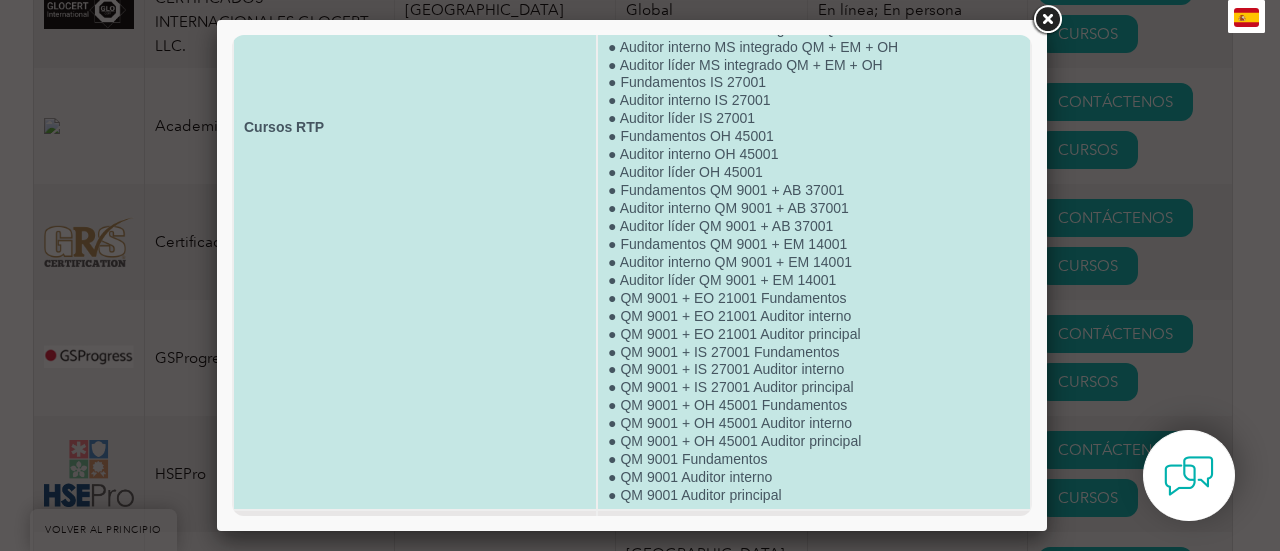 scroll, scrollTop: 356, scrollLeft: 0, axis: vertical 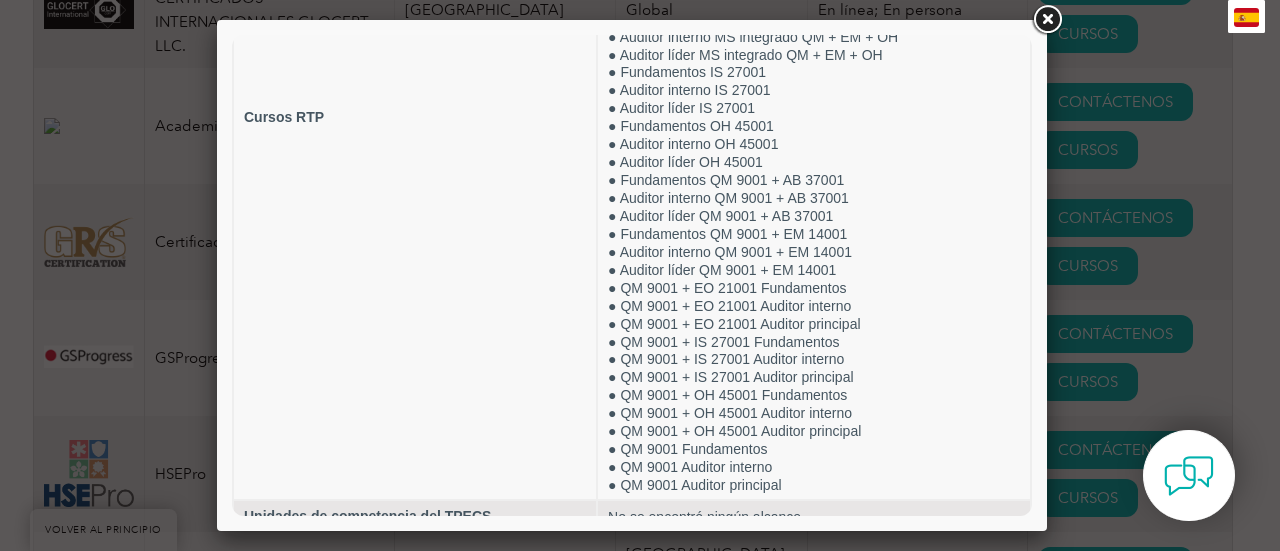 click at bounding box center [1047, 20] 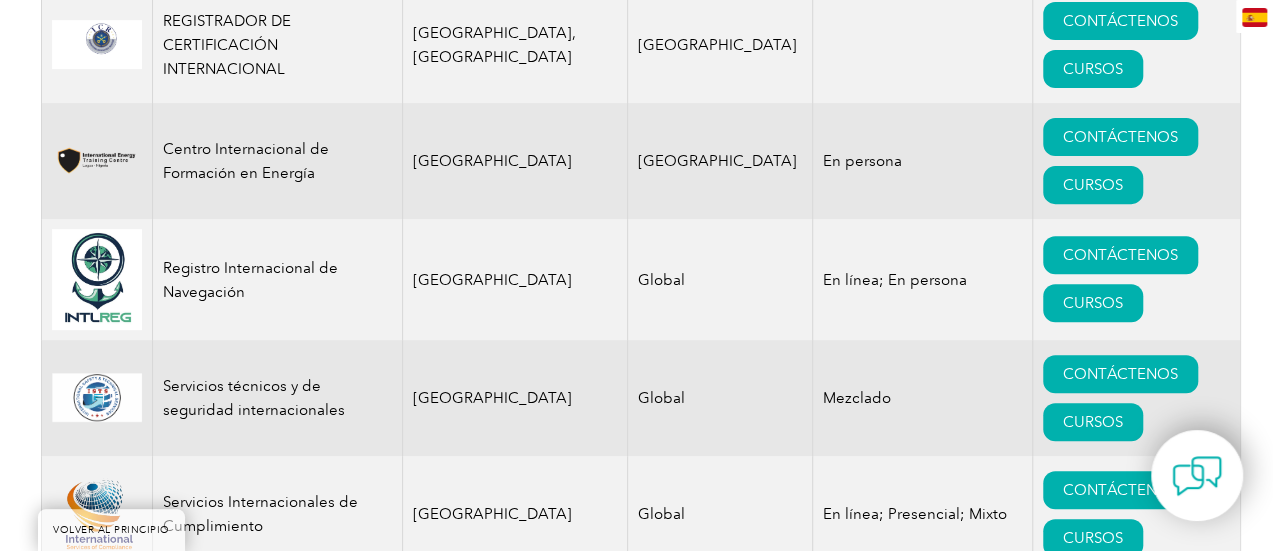 scroll, scrollTop: 15506, scrollLeft: 0, axis: vertical 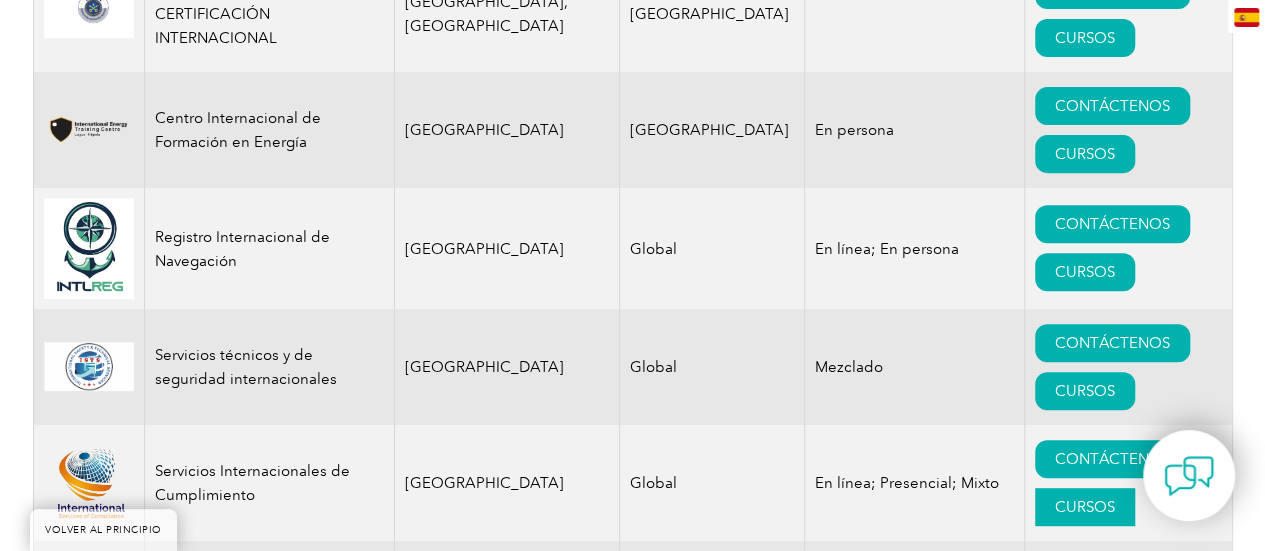 click on "CURSOS" at bounding box center [1085, 507] 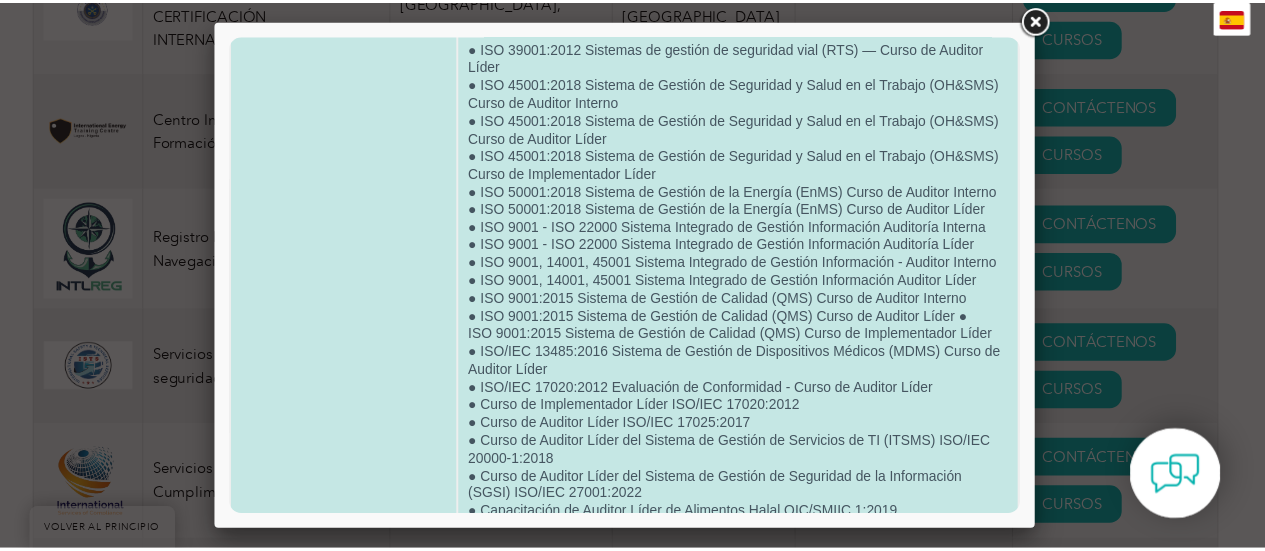 scroll, scrollTop: 1508, scrollLeft: 0, axis: vertical 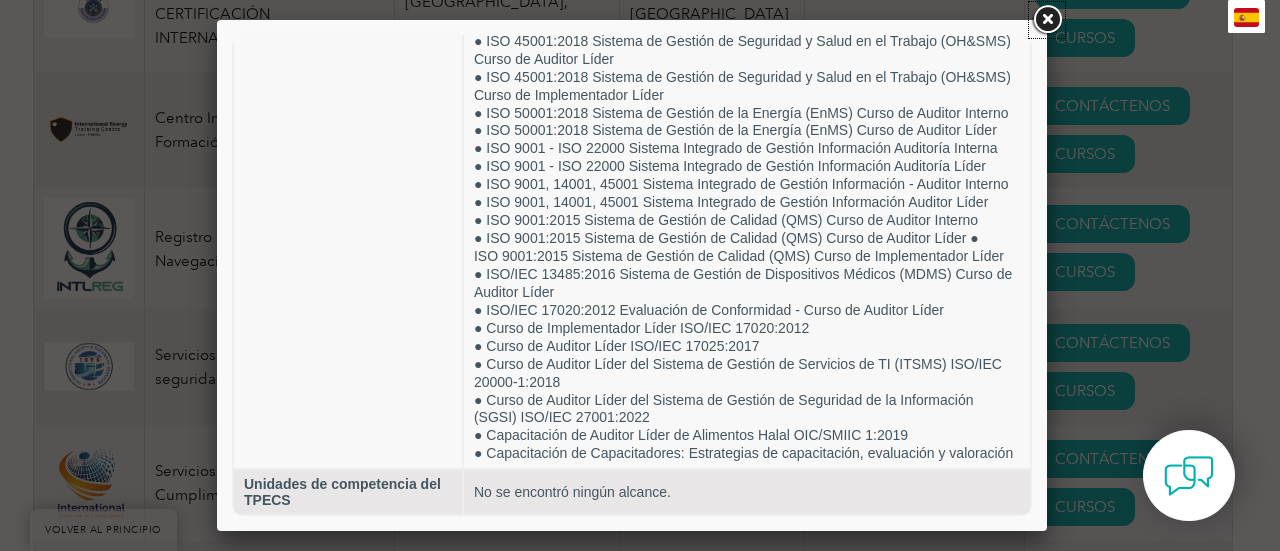 click at bounding box center [1047, 20] 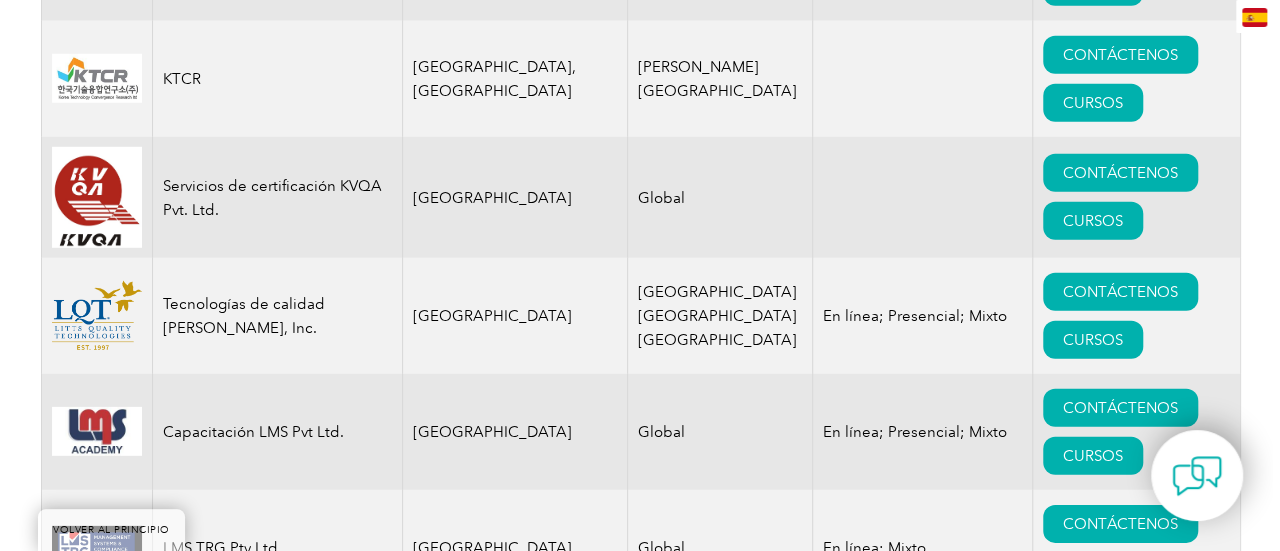 scroll, scrollTop: 18206, scrollLeft: 0, axis: vertical 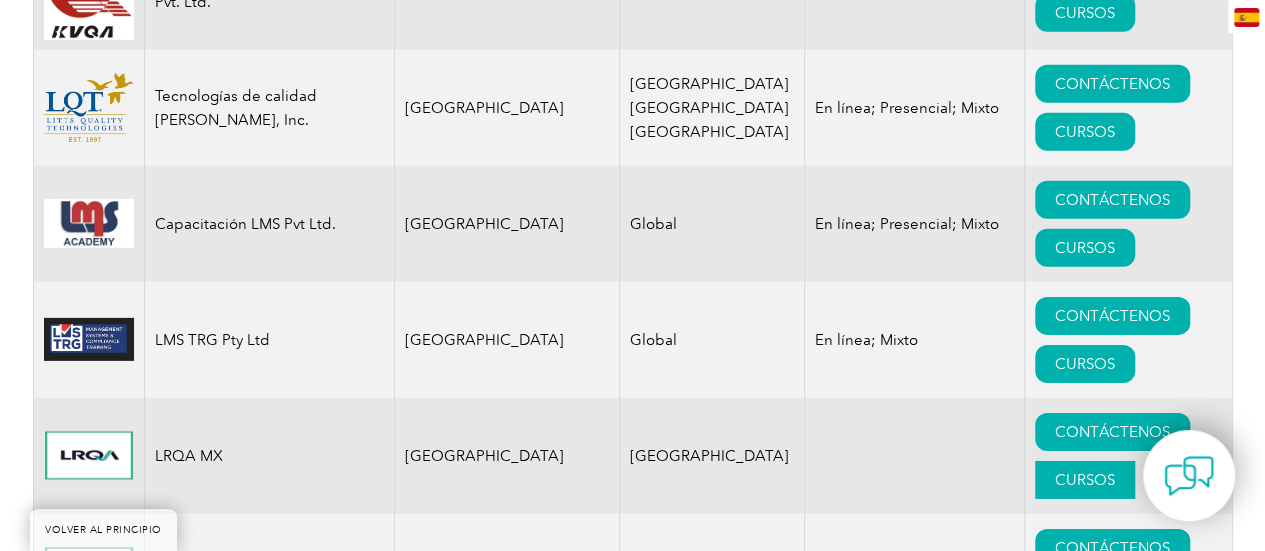 click on "CURSOS" at bounding box center [1085, 480] 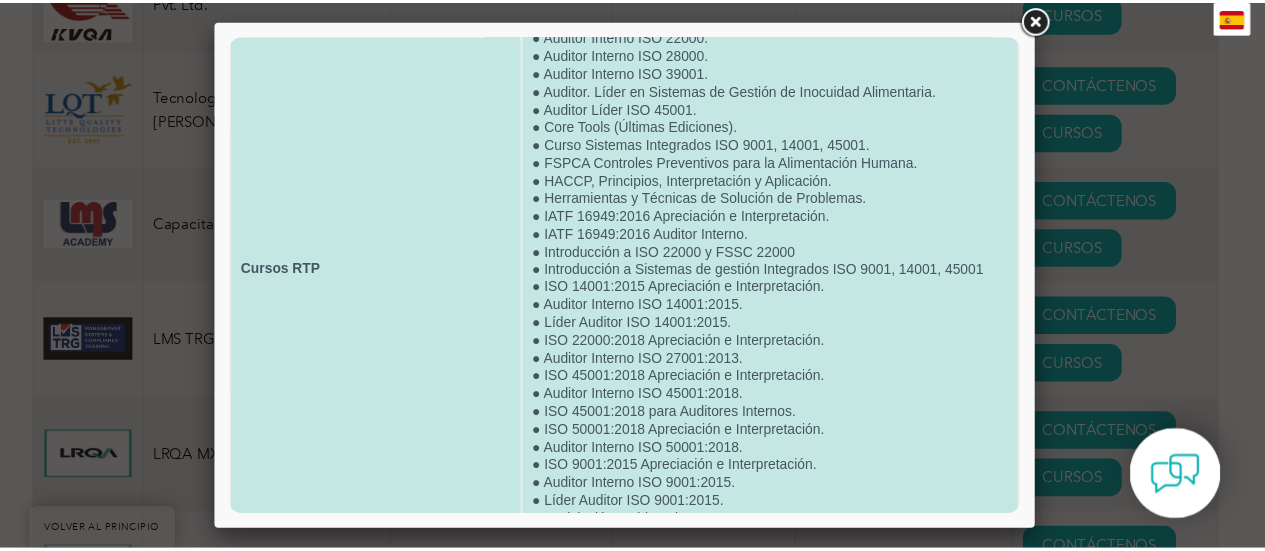 scroll, scrollTop: 268, scrollLeft: 0, axis: vertical 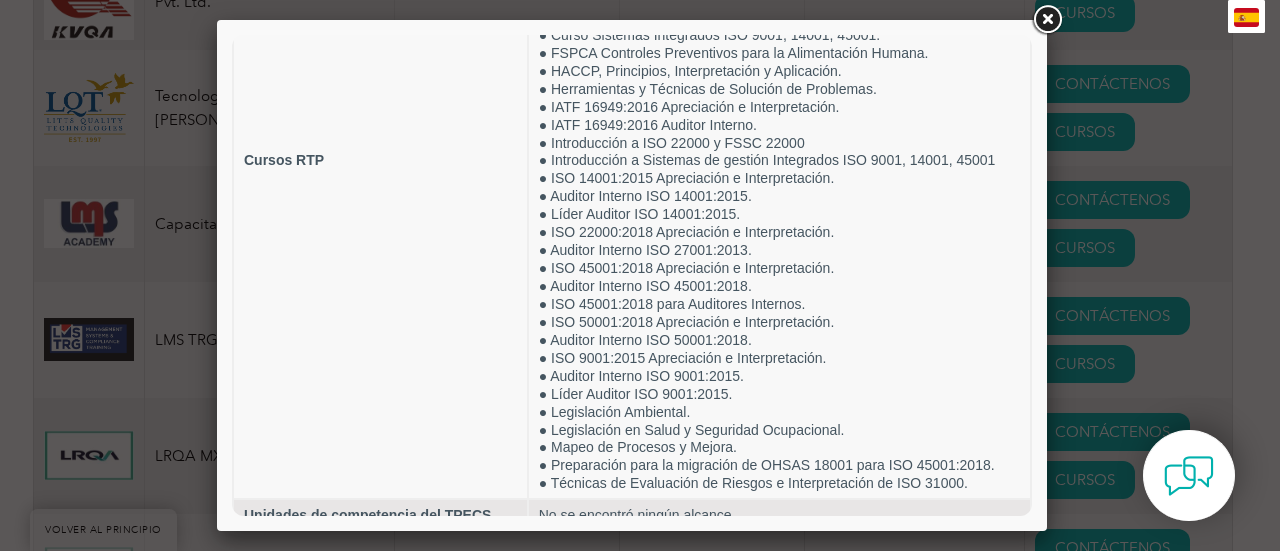 click at bounding box center [1047, 20] 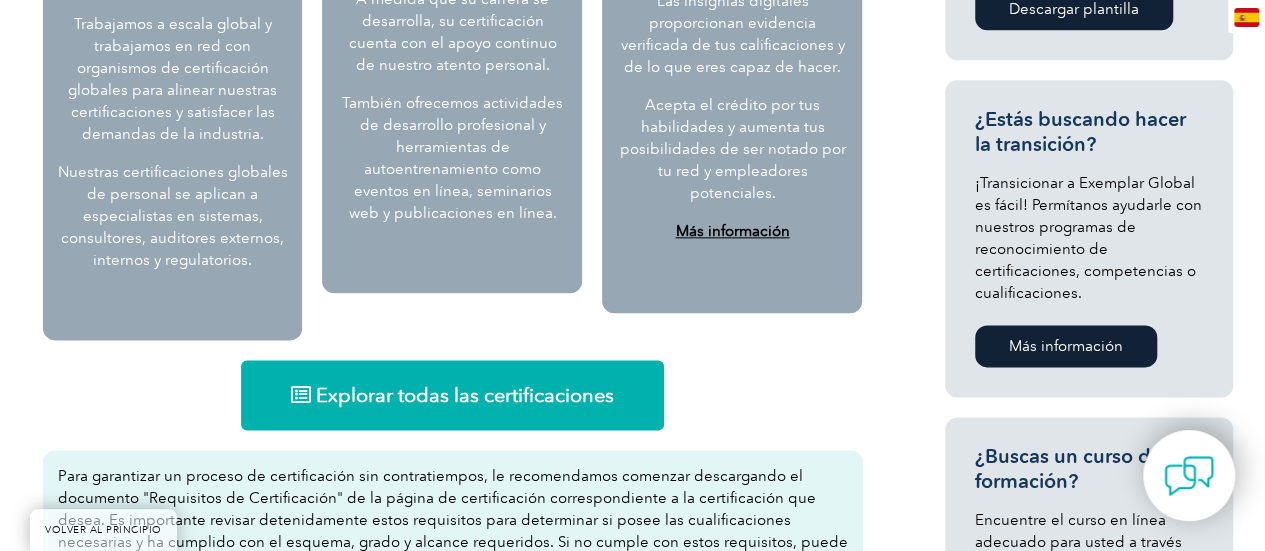 scroll, scrollTop: 1234, scrollLeft: 0, axis: vertical 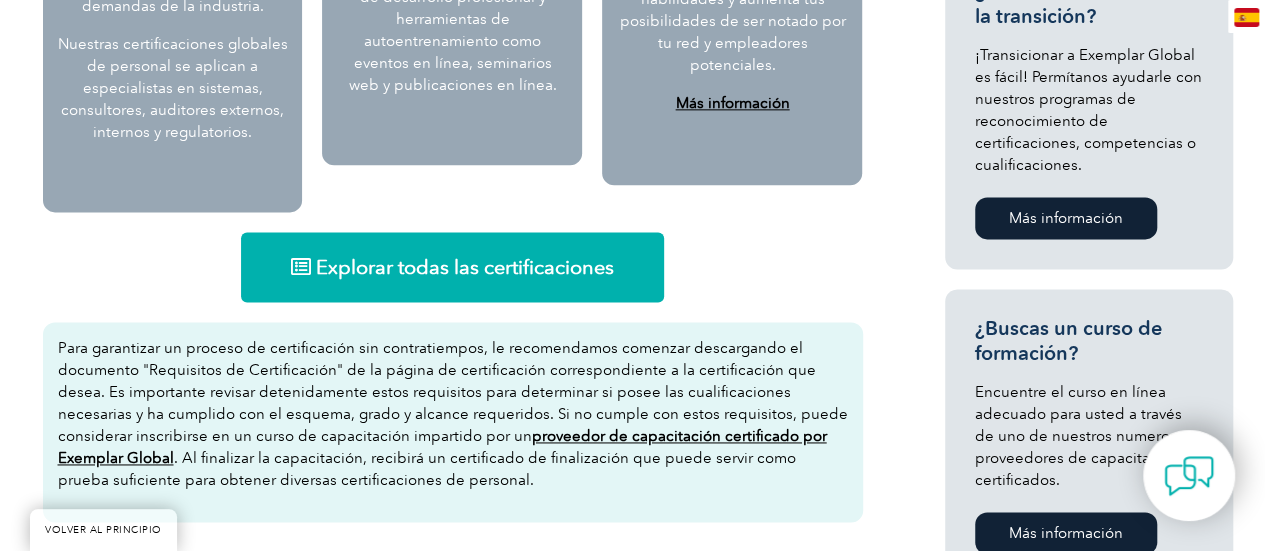 click on "Explorar todas las certificaciones" at bounding box center (465, 267) 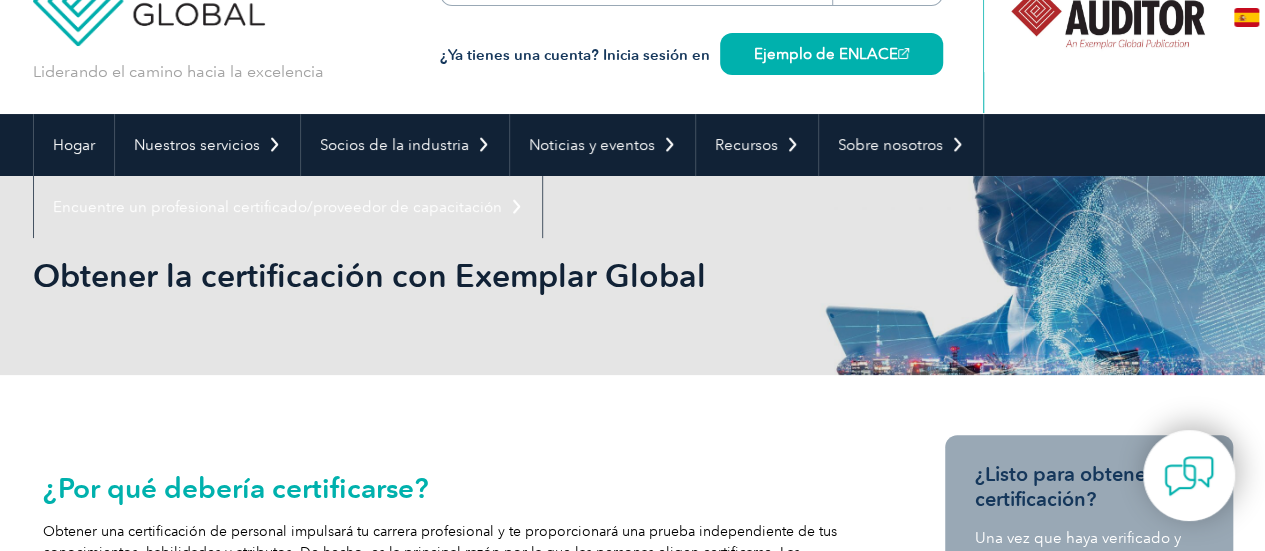 scroll, scrollTop: 0, scrollLeft: 0, axis: both 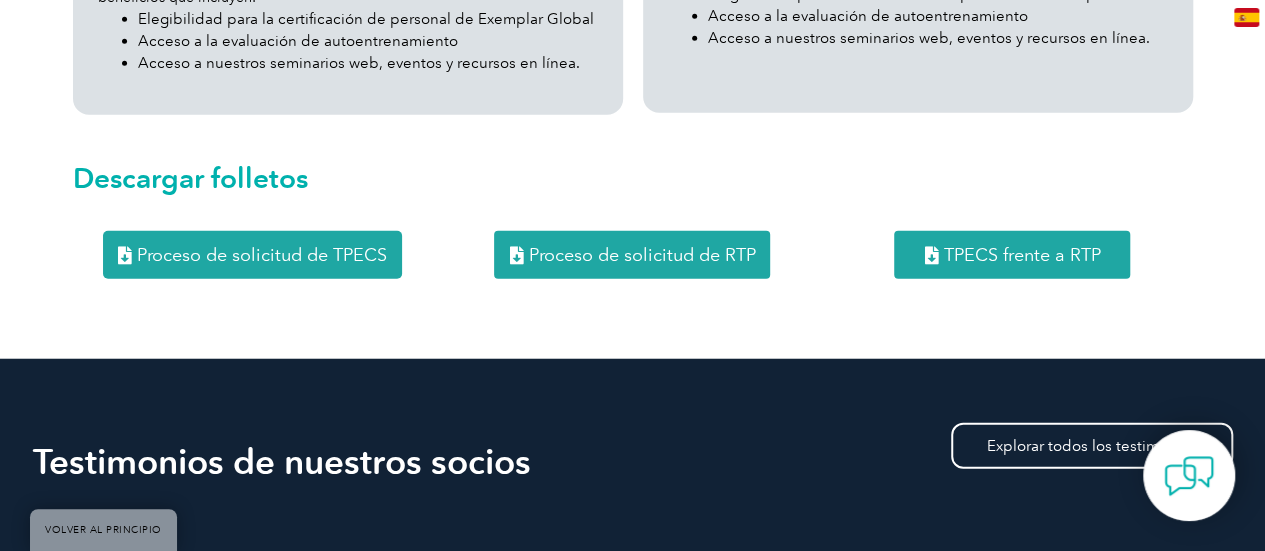 click on "TPECS frente a RTP" at bounding box center [1021, 255] 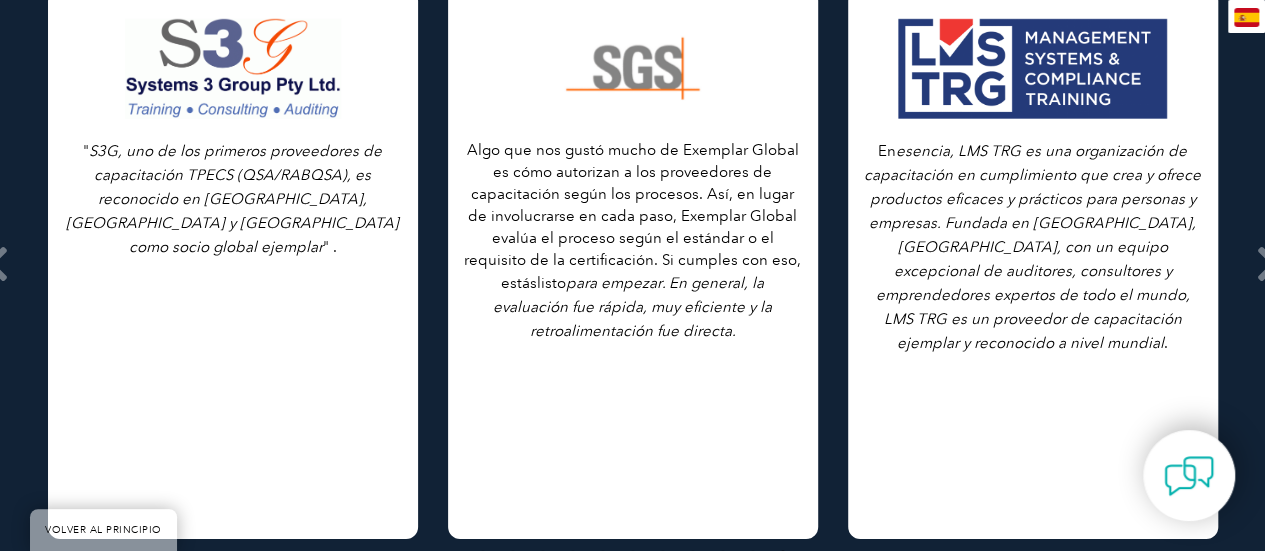 scroll, scrollTop: 2900, scrollLeft: 0, axis: vertical 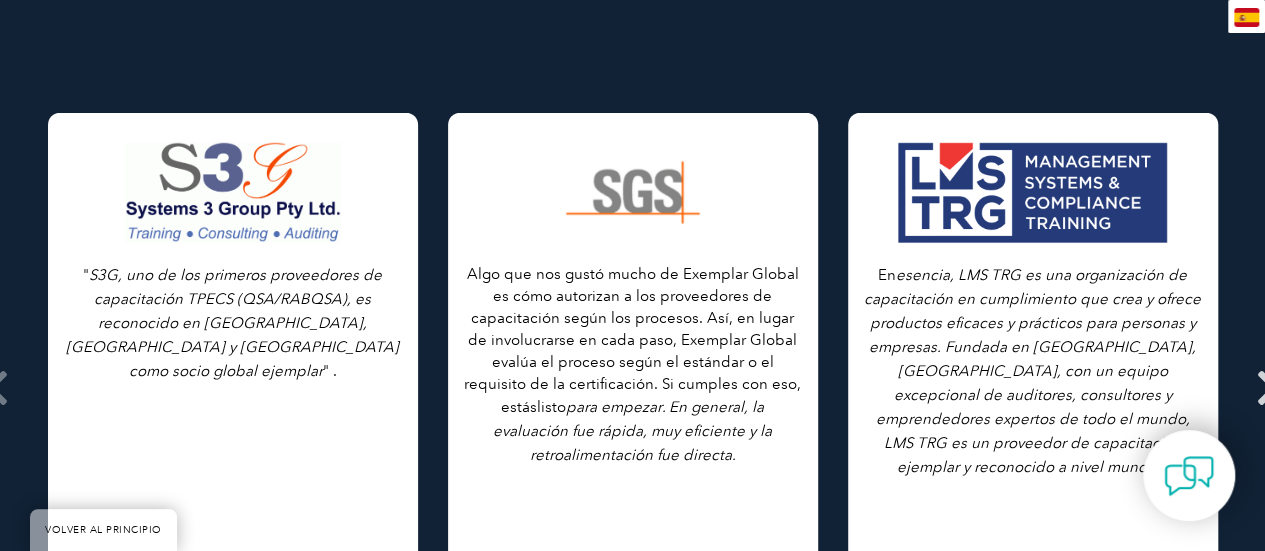 click at bounding box center [1268, 388] 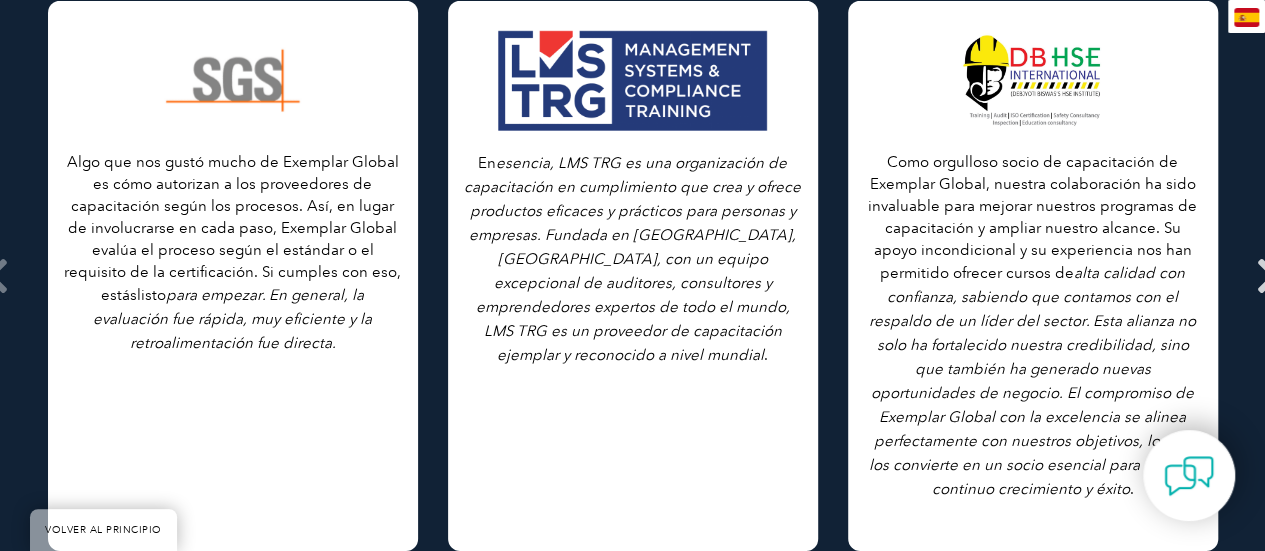 scroll, scrollTop: 2900, scrollLeft: 0, axis: vertical 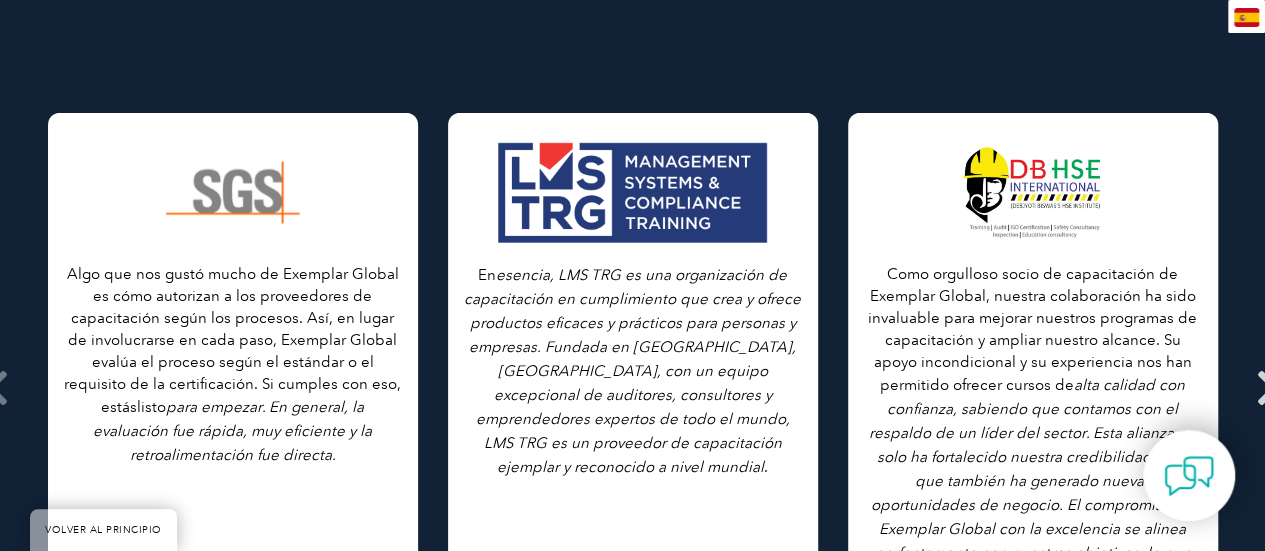 click at bounding box center [1268, 388] 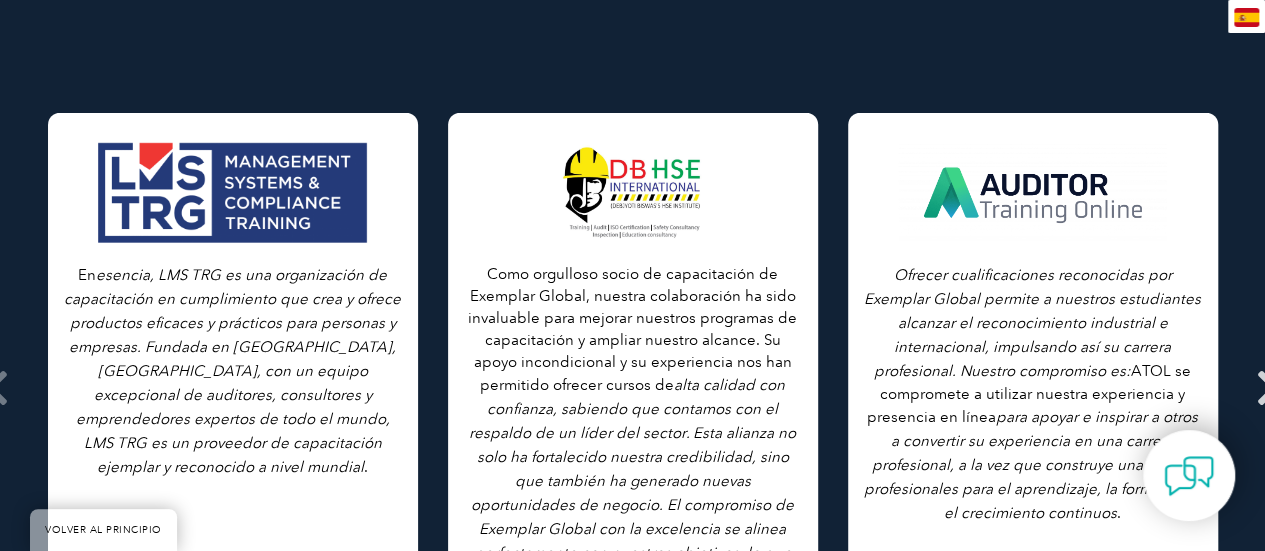 click at bounding box center [1268, 388] 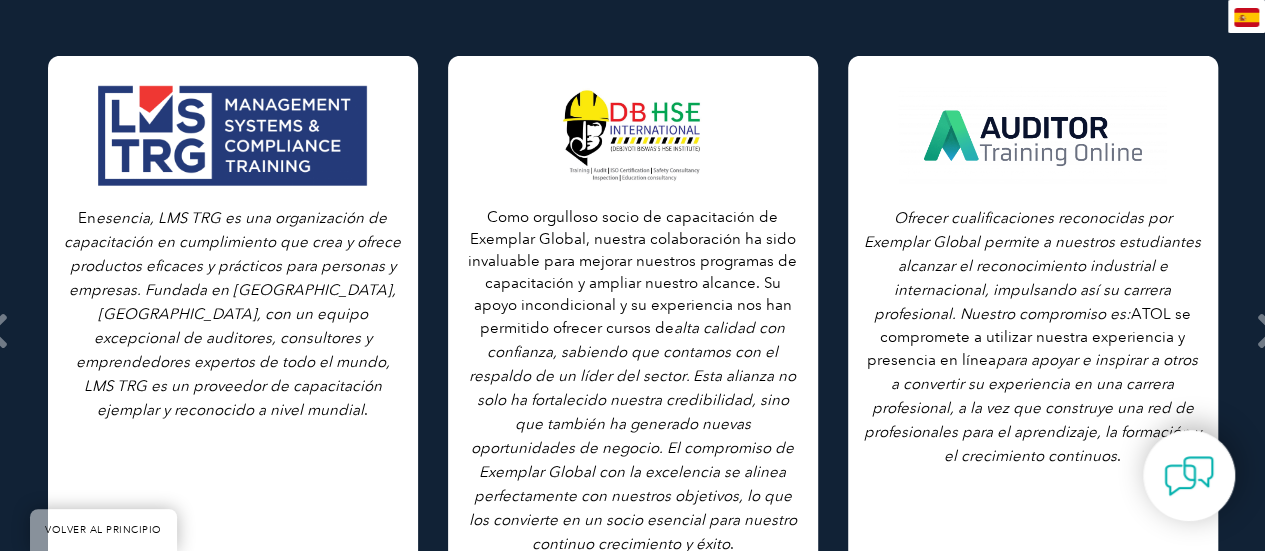 scroll, scrollTop: 2900, scrollLeft: 0, axis: vertical 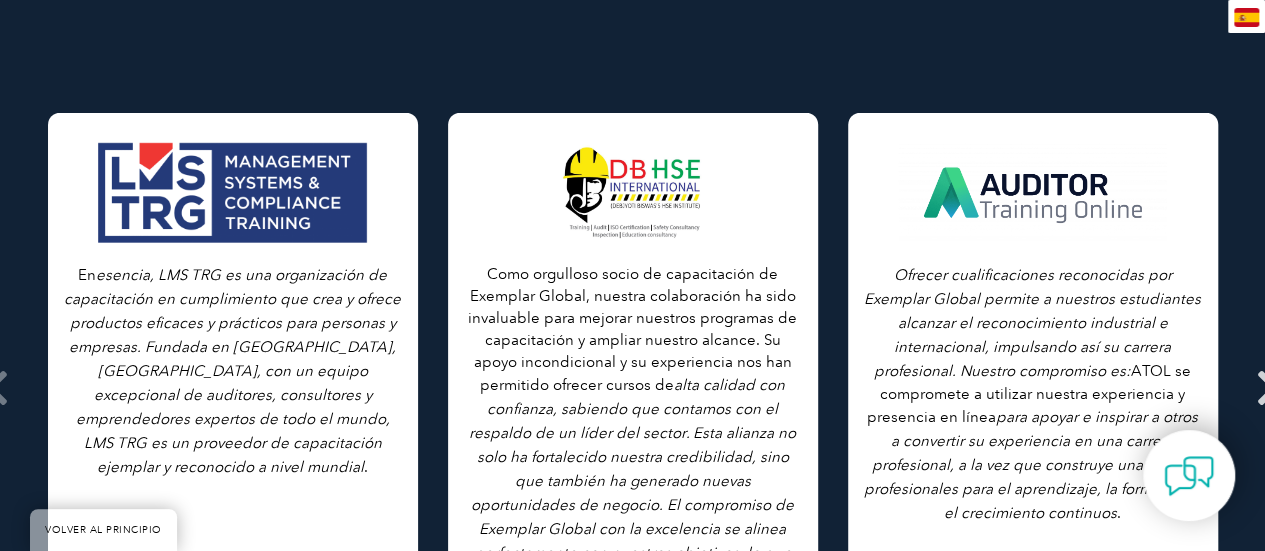 click at bounding box center [1268, 388] 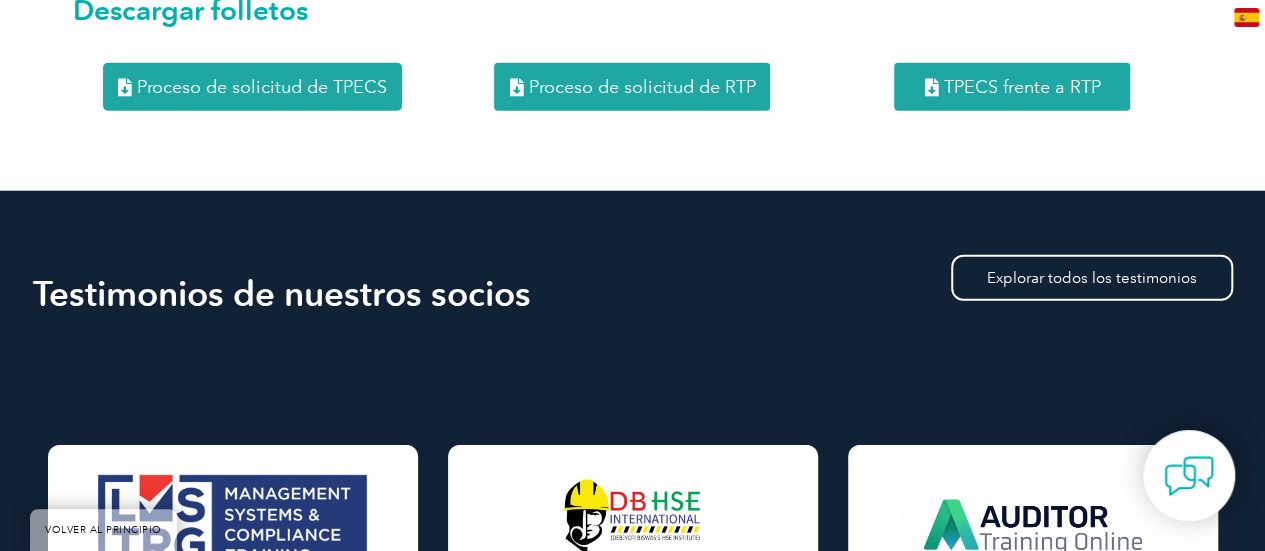 scroll, scrollTop: 2400, scrollLeft: 0, axis: vertical 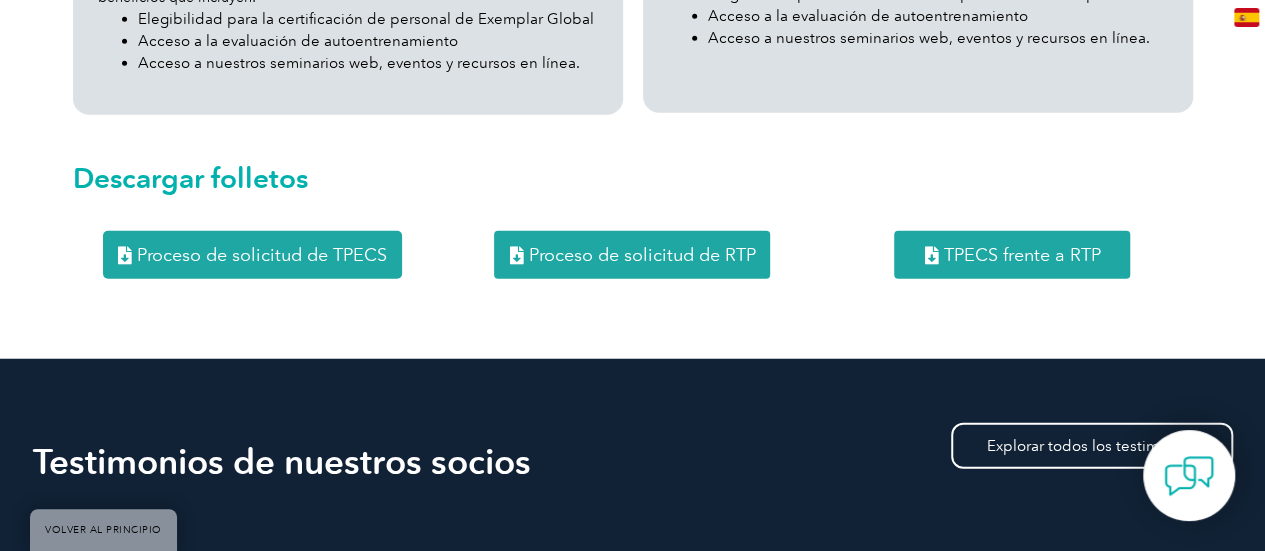 click on "Proceso de solicitud de TPECS" at bounding box center [262, 255] 